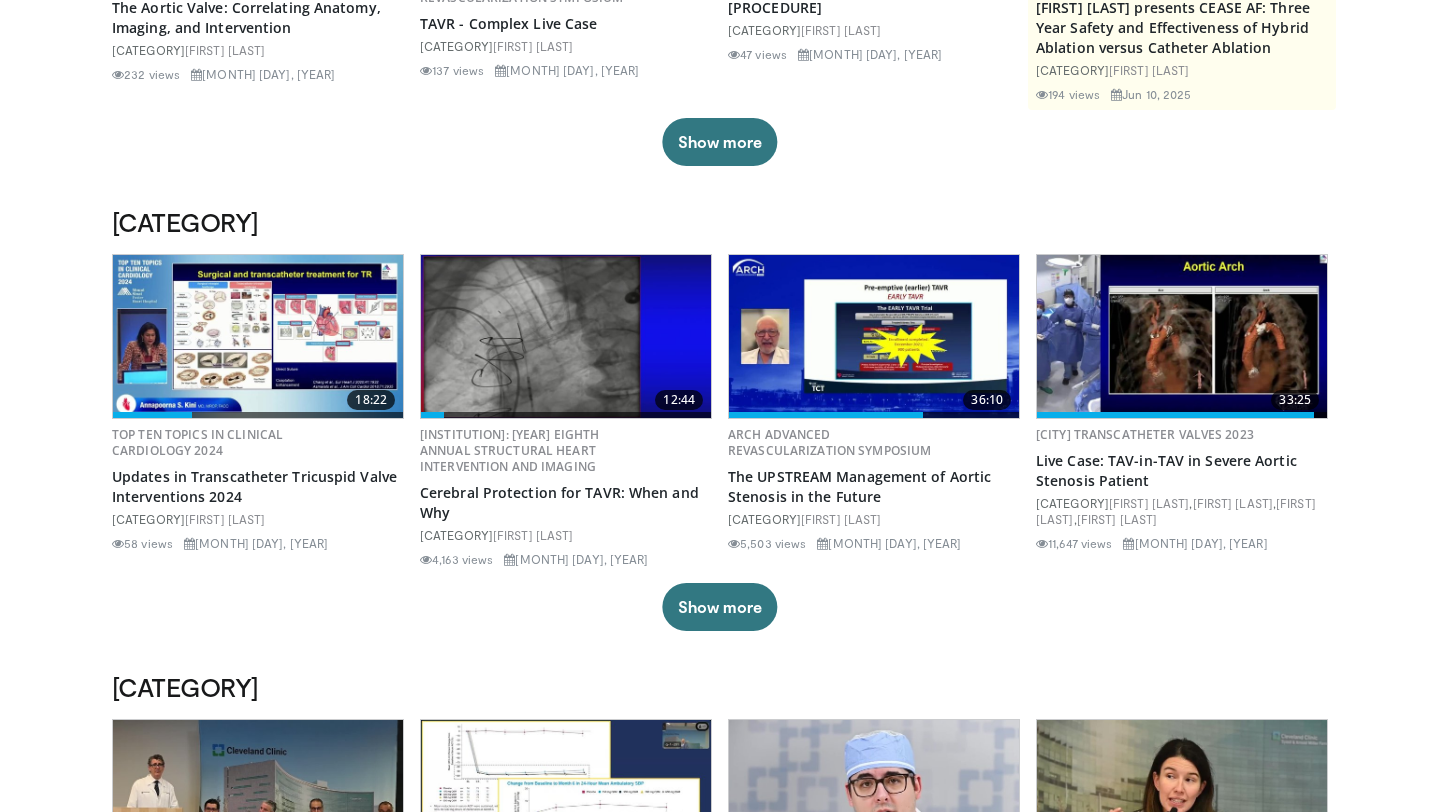 scroll, scrollTop: 402, scrollLeft: 0, axis: vertical 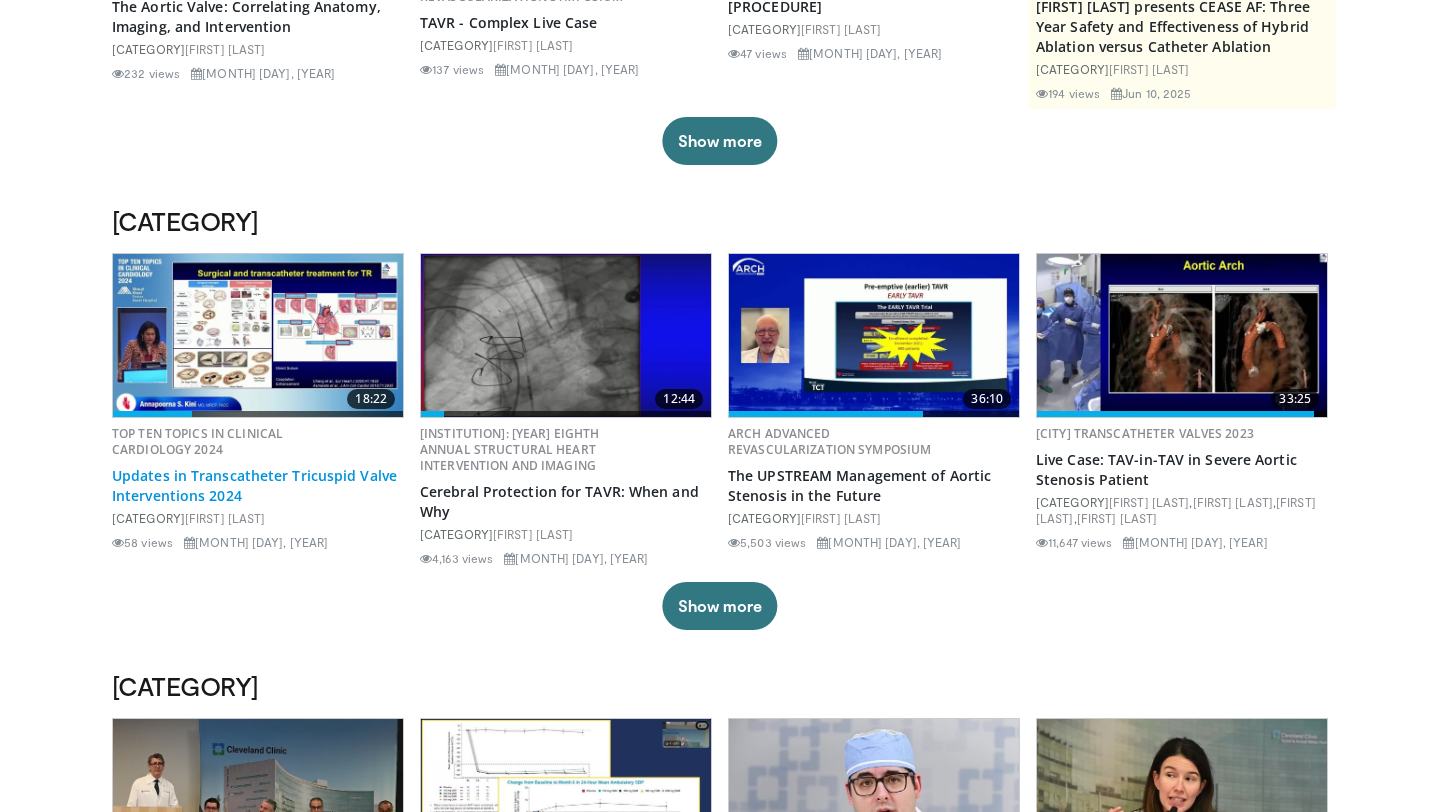 click on "Updates in Transcatheter Tricuspid Valve Interventions 2024" at bounding box center [258, 486] 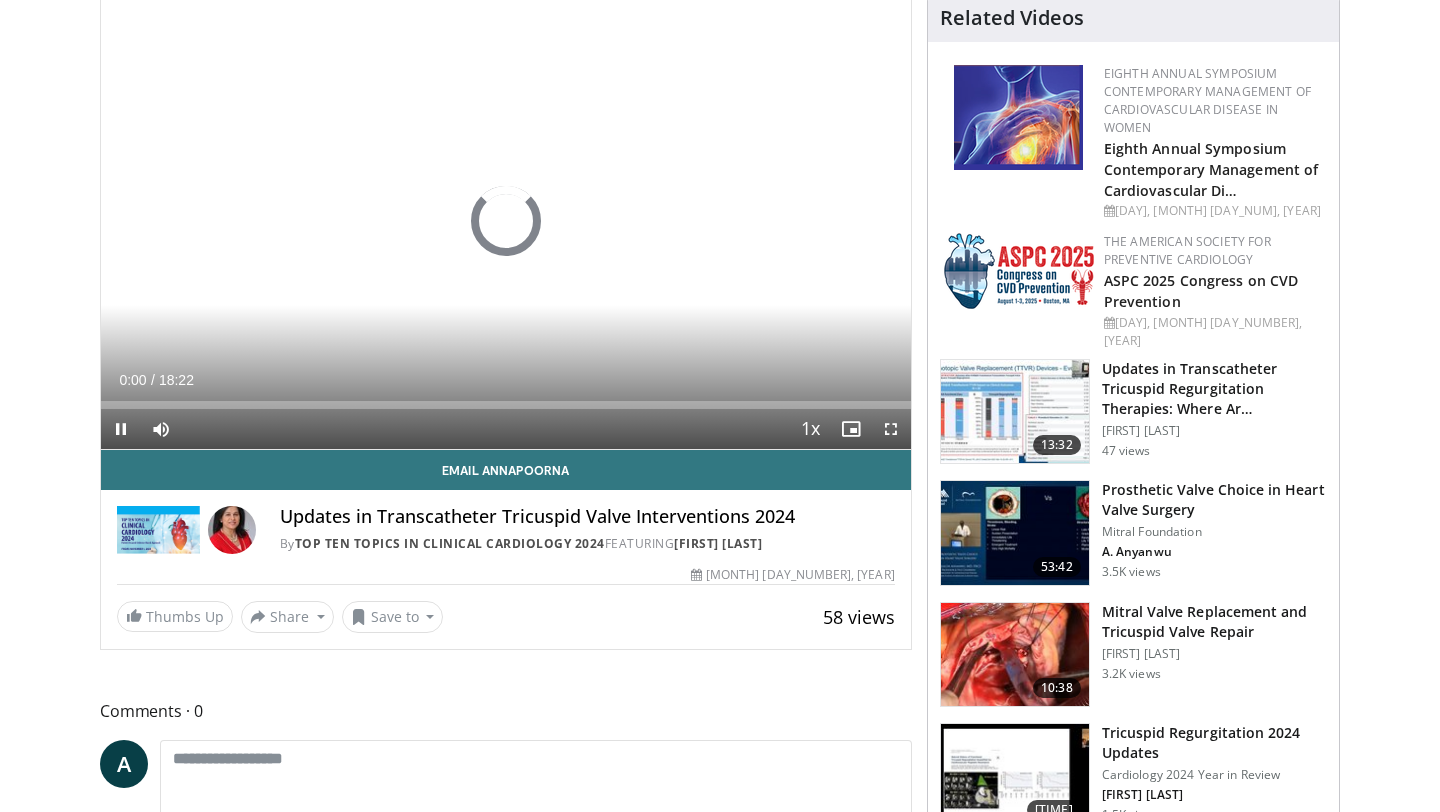 scroll, scrollTop: 106, scrollLeft: 0, axis: vertical 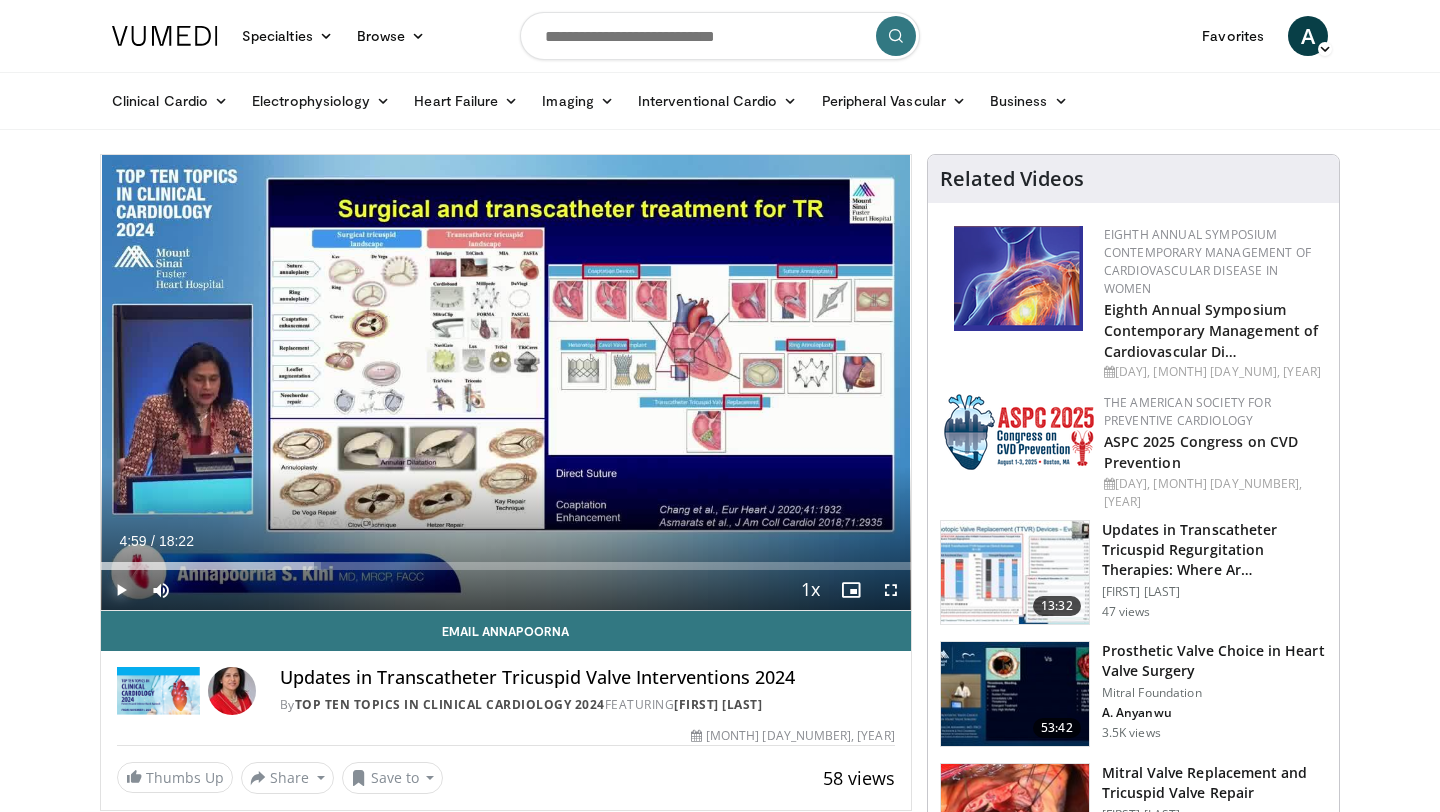click at bounding box center [121, 590] 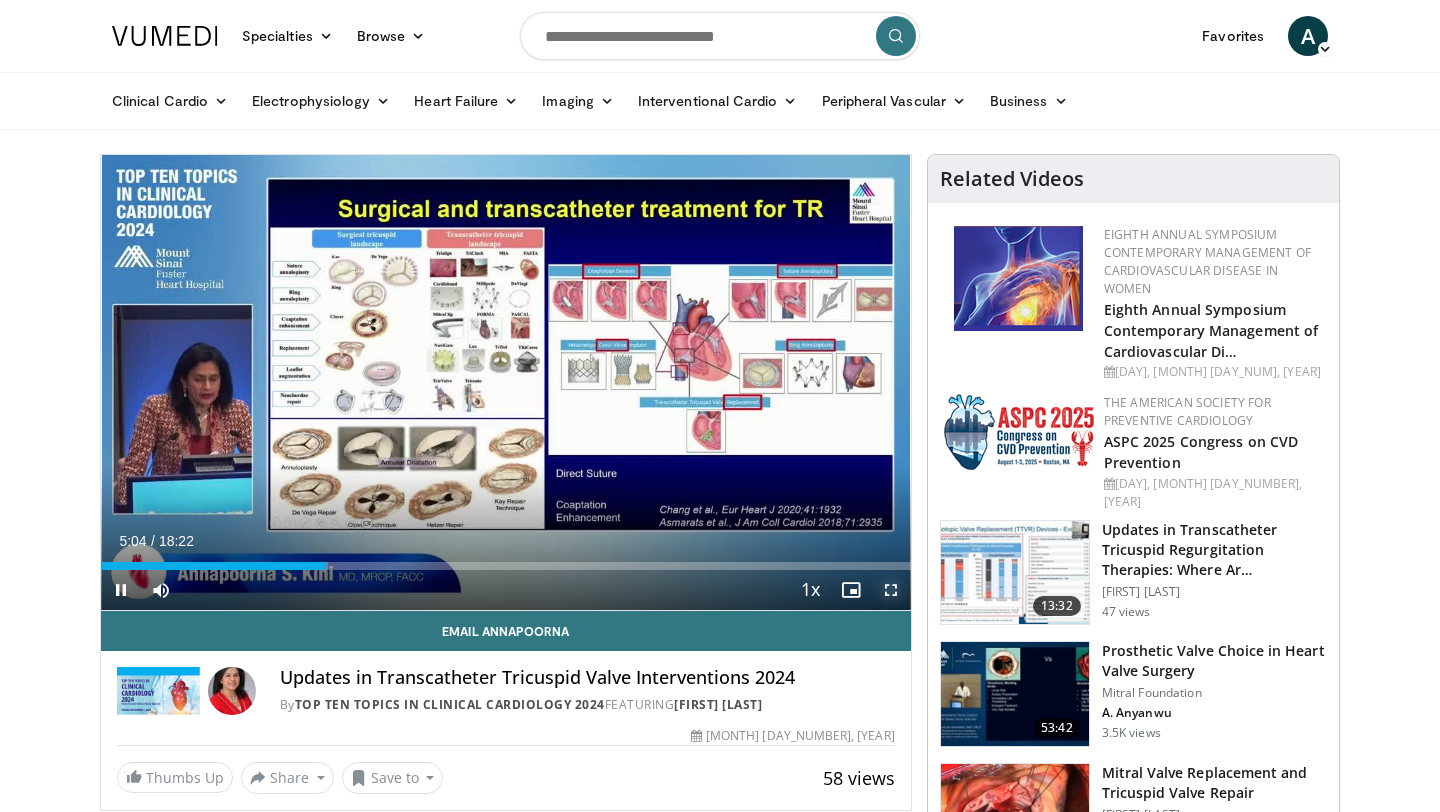 click at bounding box center (891, 590) 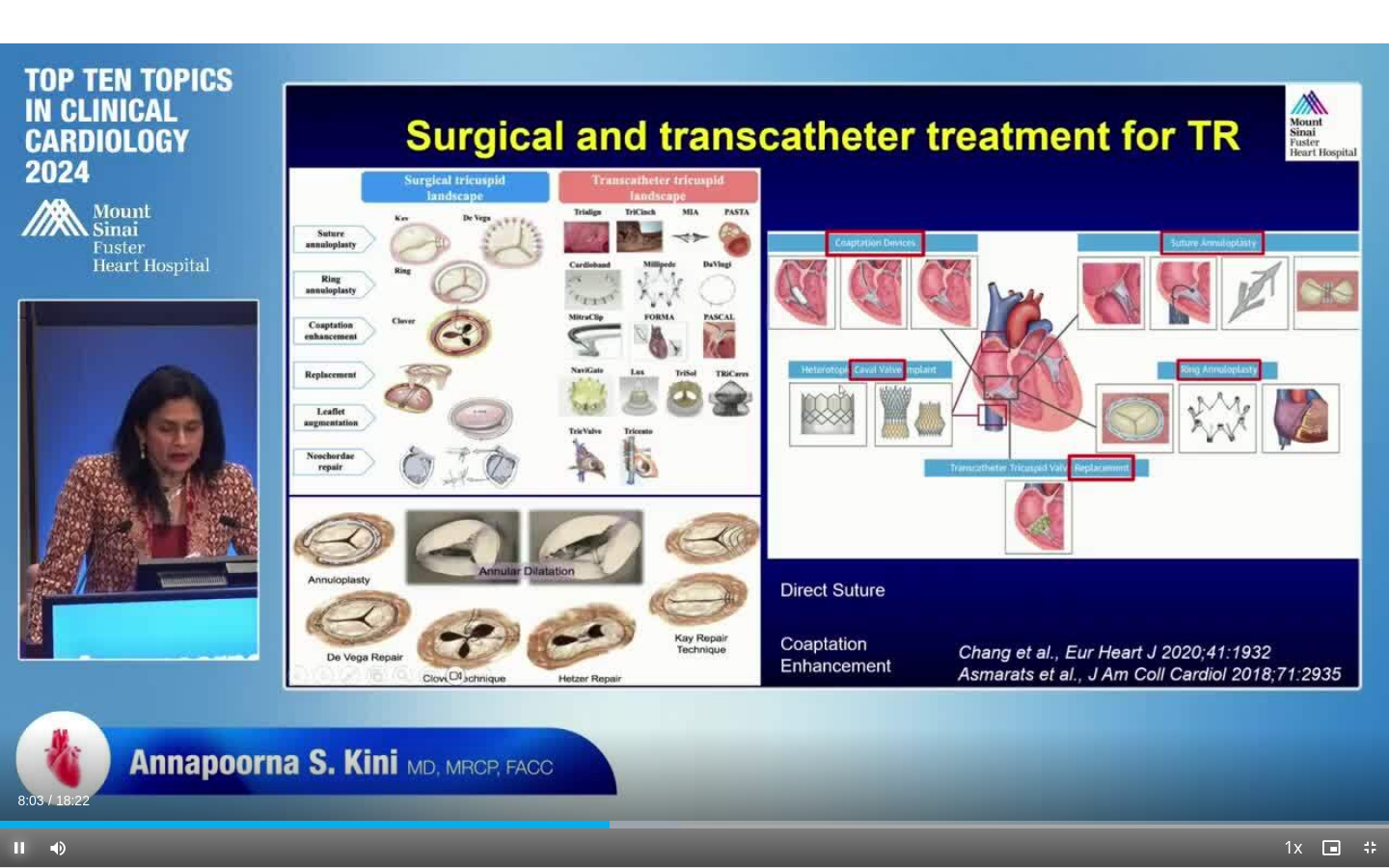 click at bounding box center (19, 848) 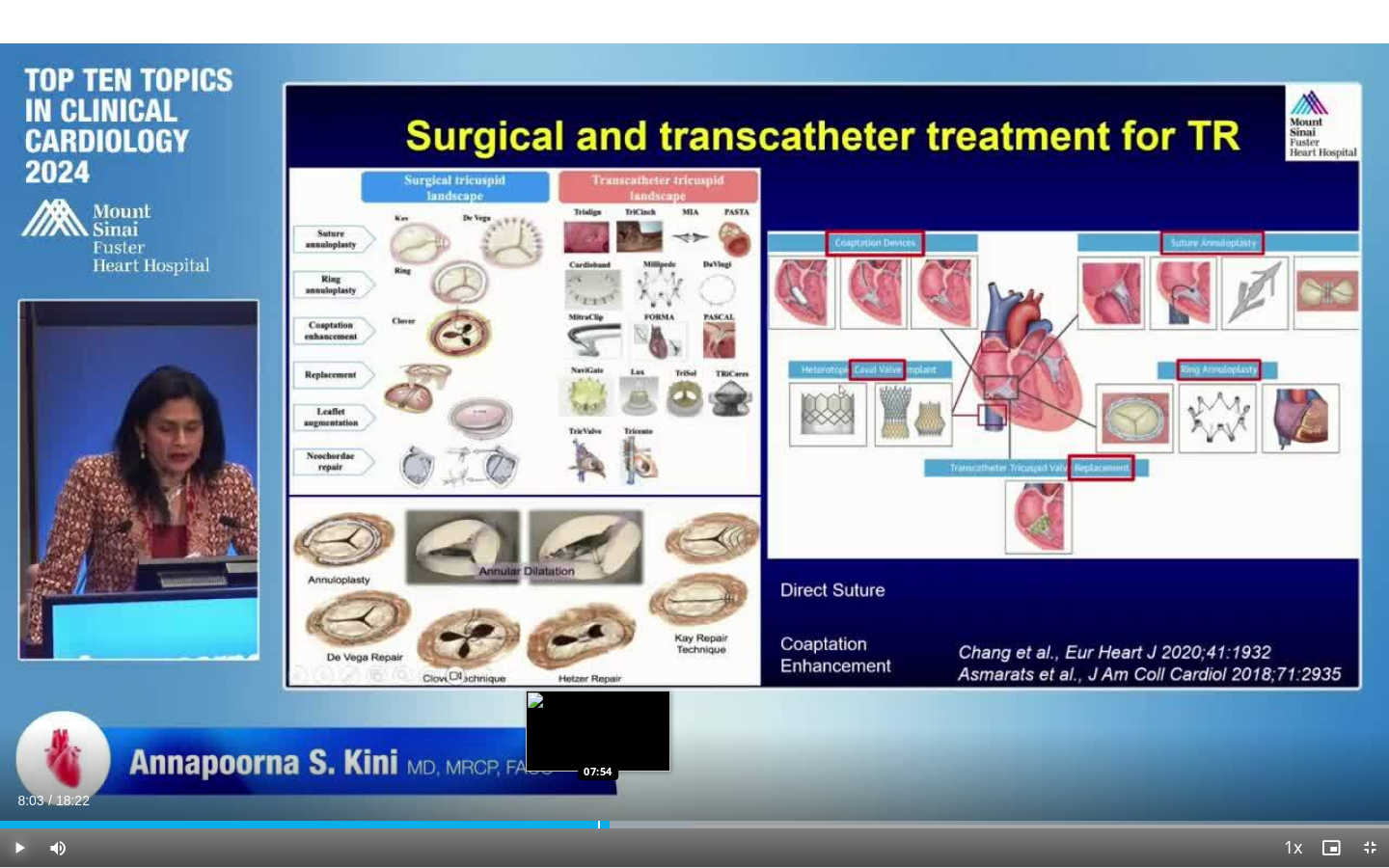 click at bounding box center (599, 825) 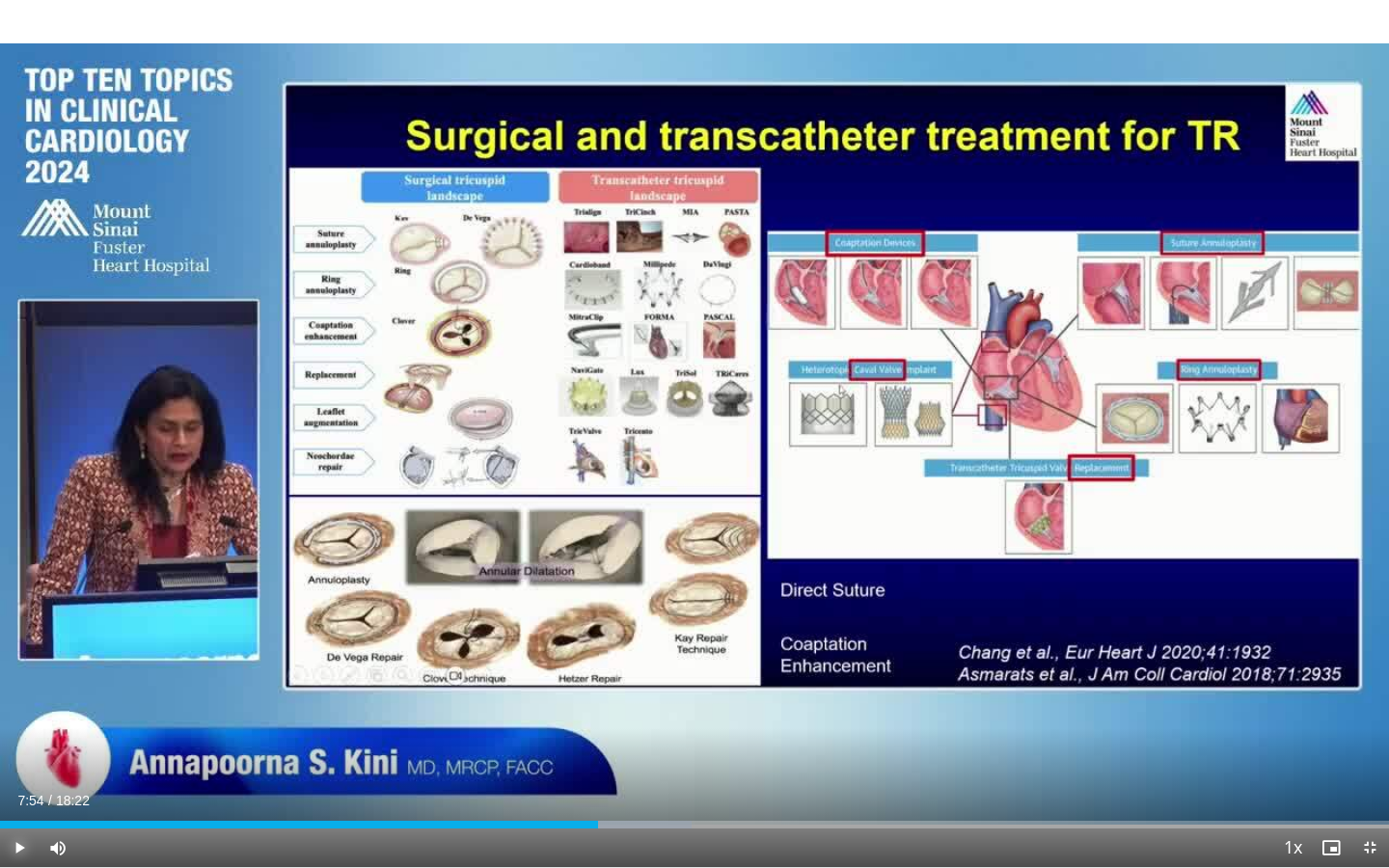 click at bounding box center (19, 848) 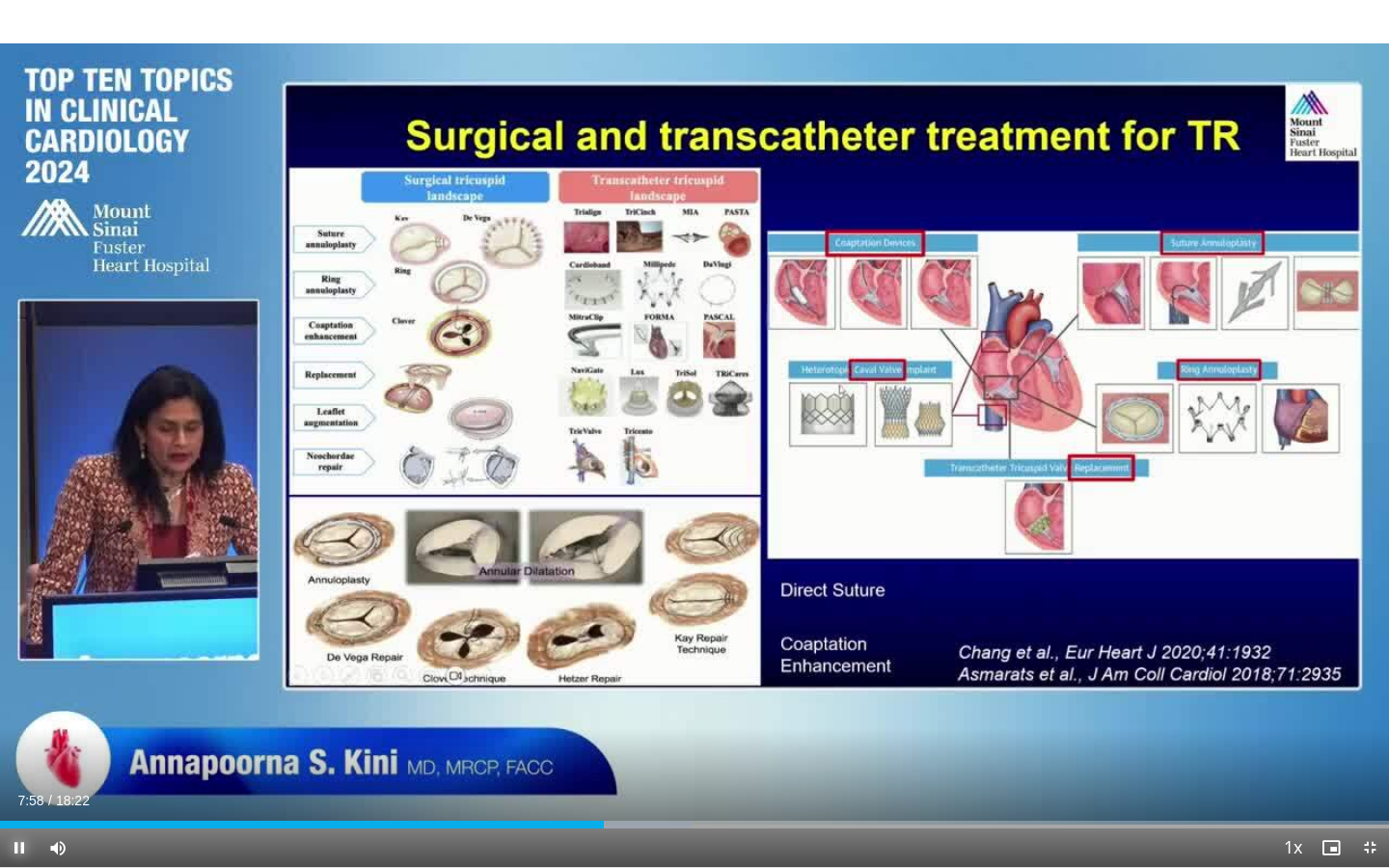 click at bounding box center (19, 848) 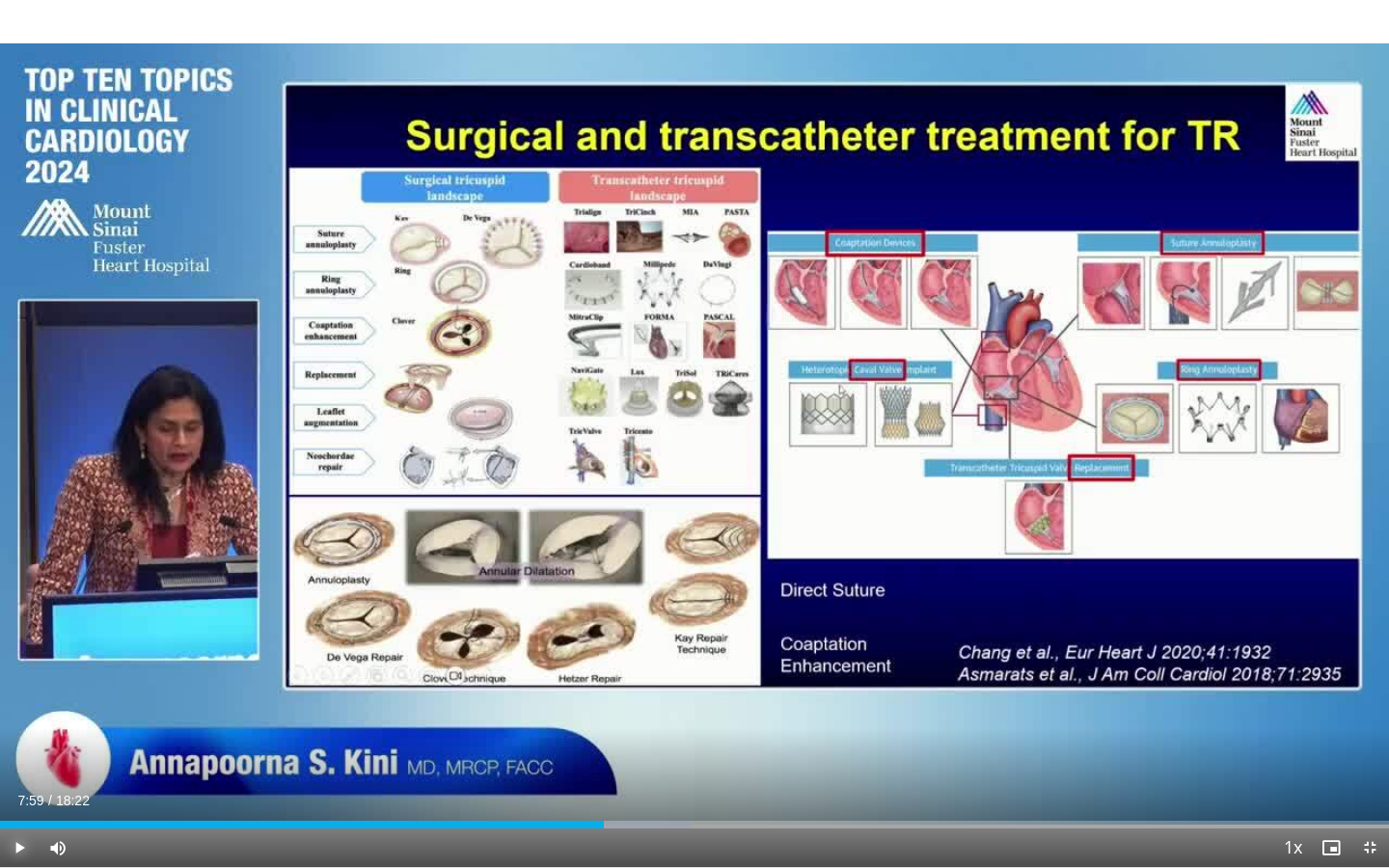 click at bounding box center (19, 848) 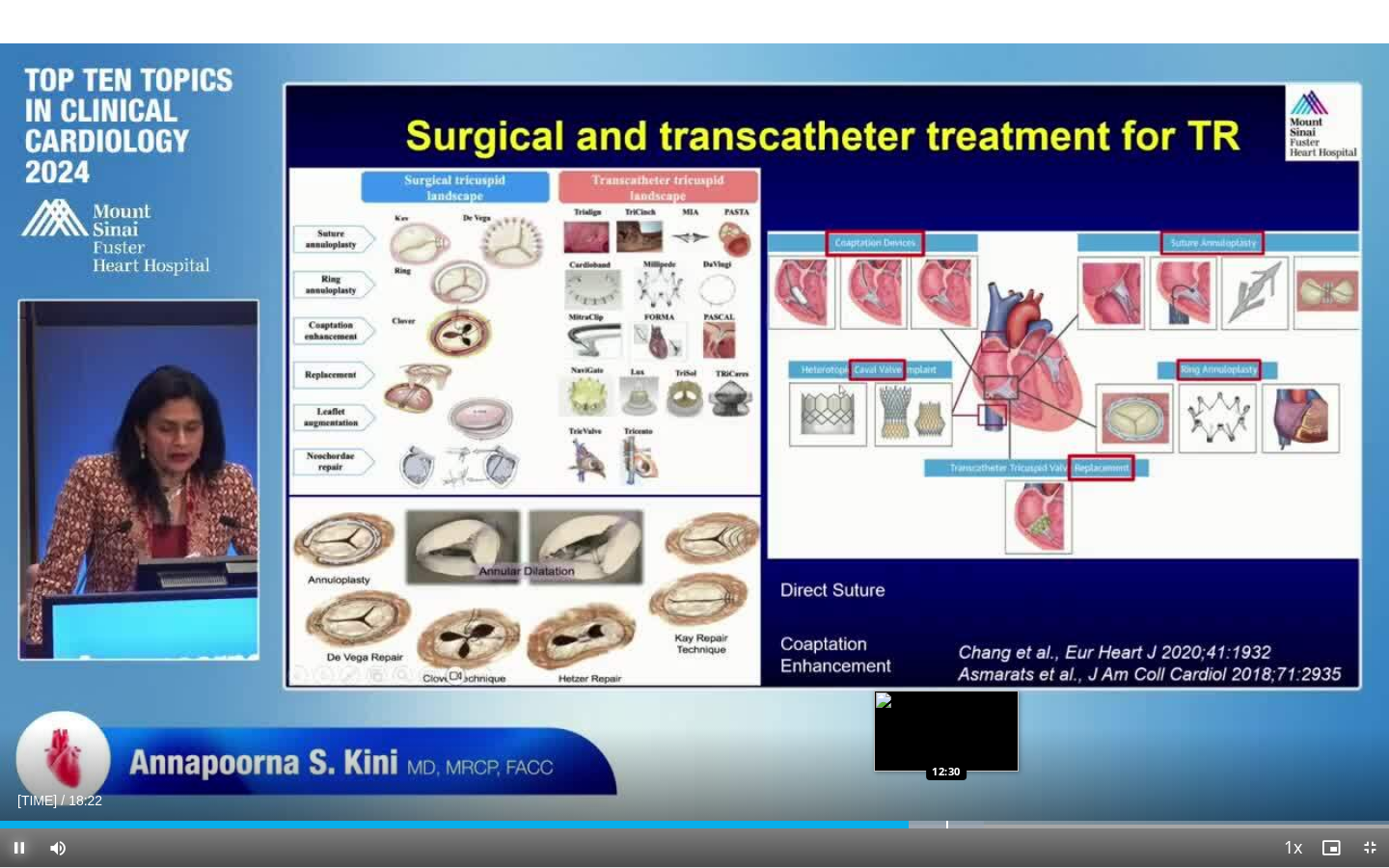 click at bounding box center [947, 825] 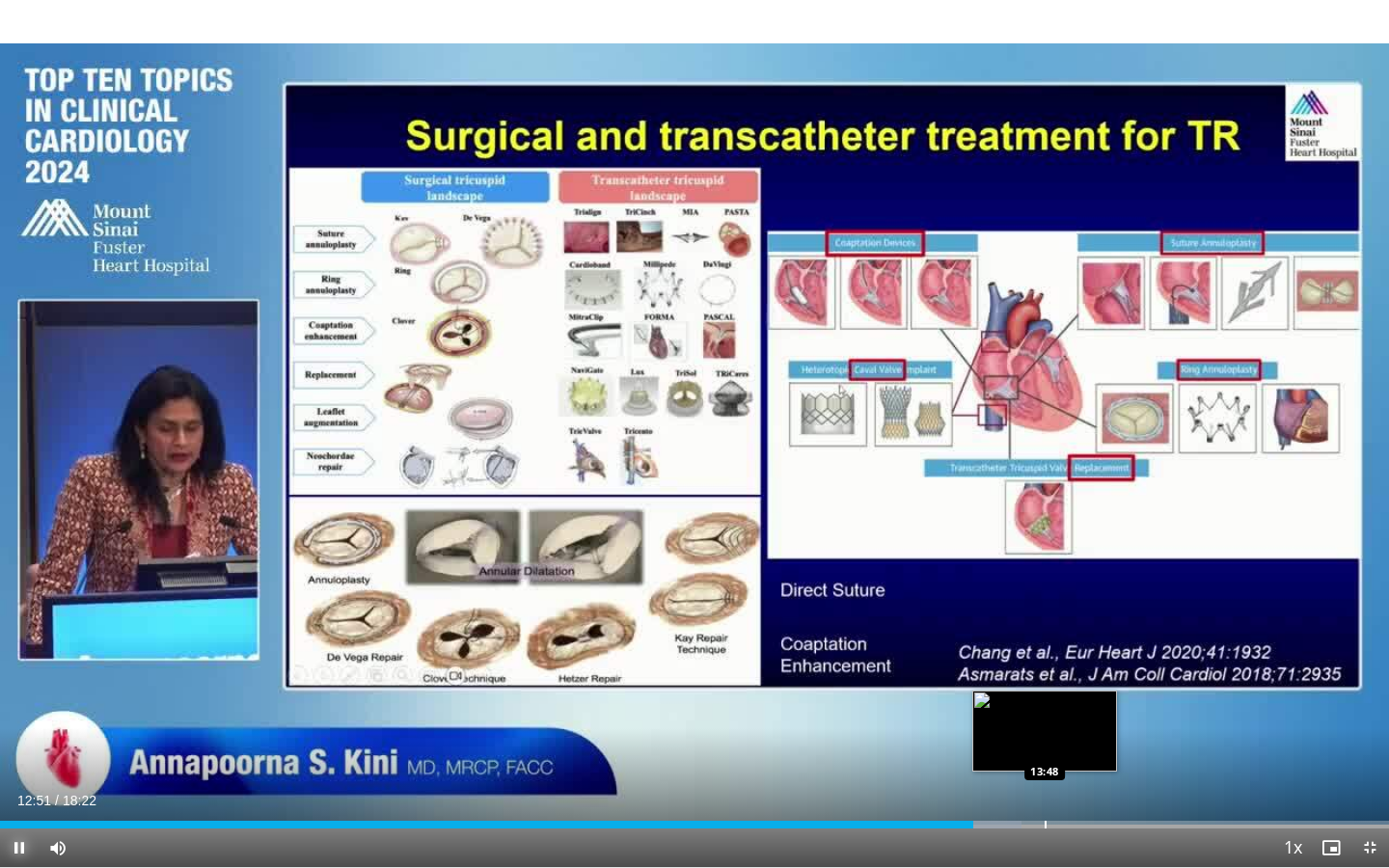 click at bounding box center [1046, 825] 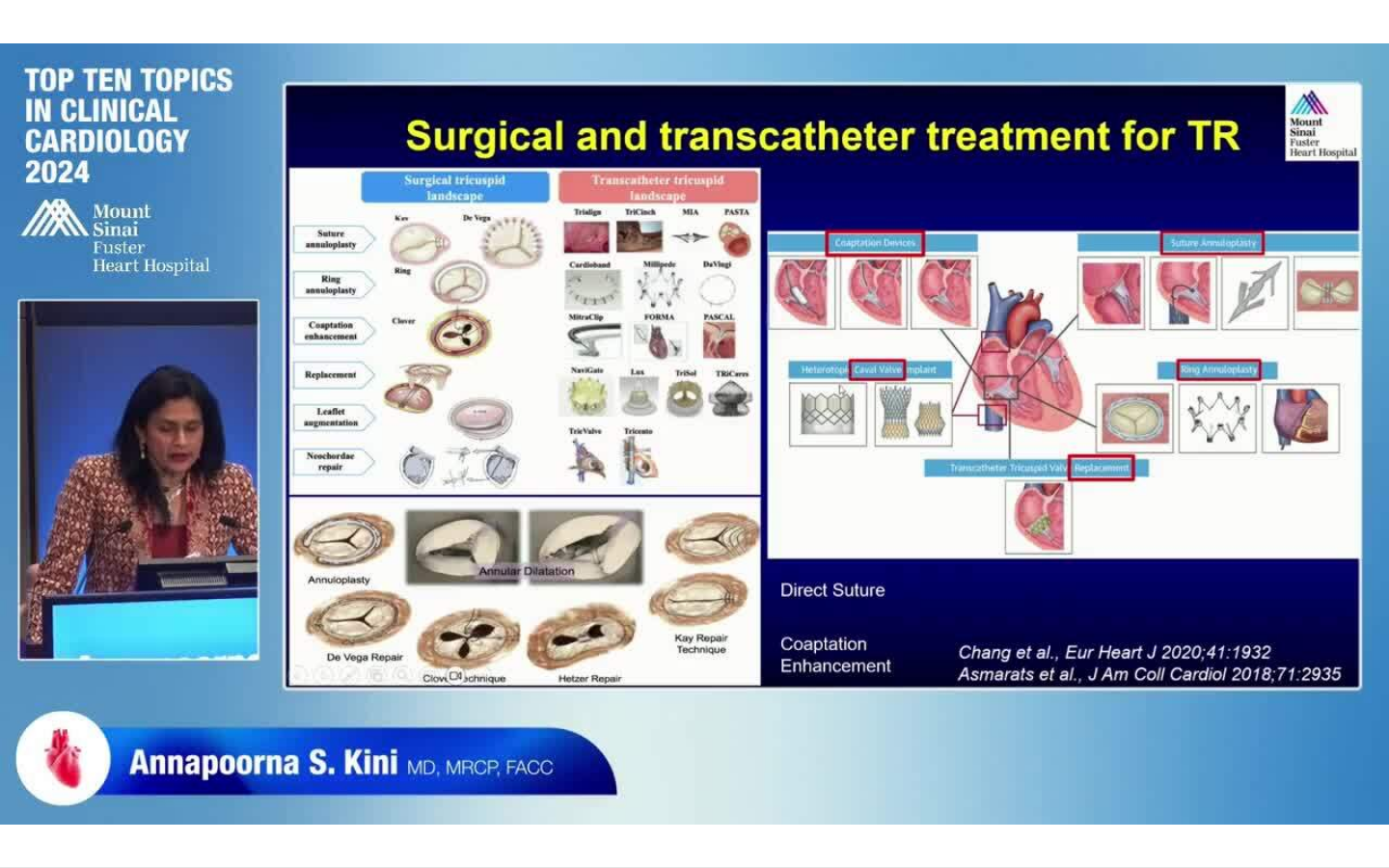 click on "**********" at bounding box center (694, 434) 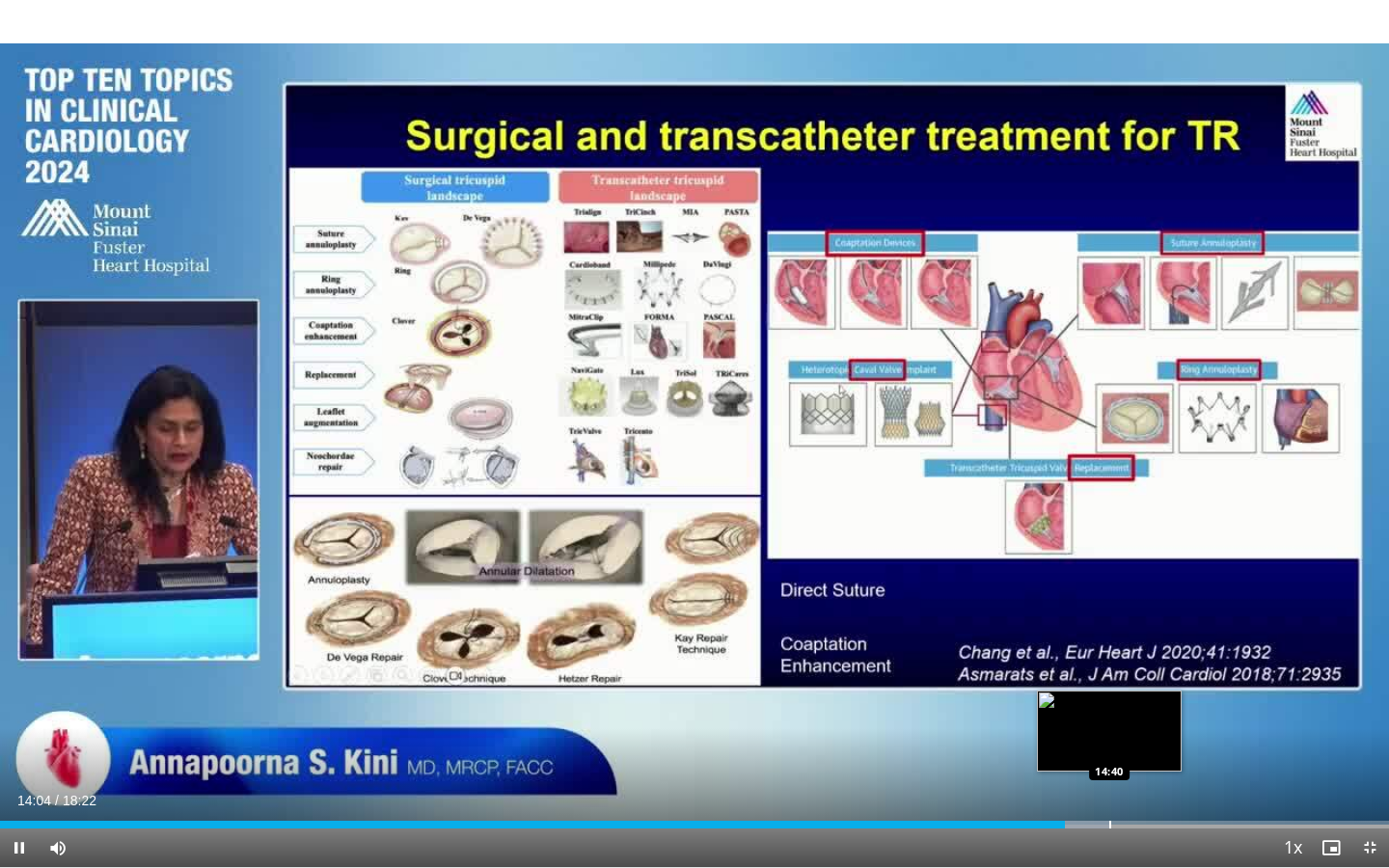 click at bounding box center (1110, 825) 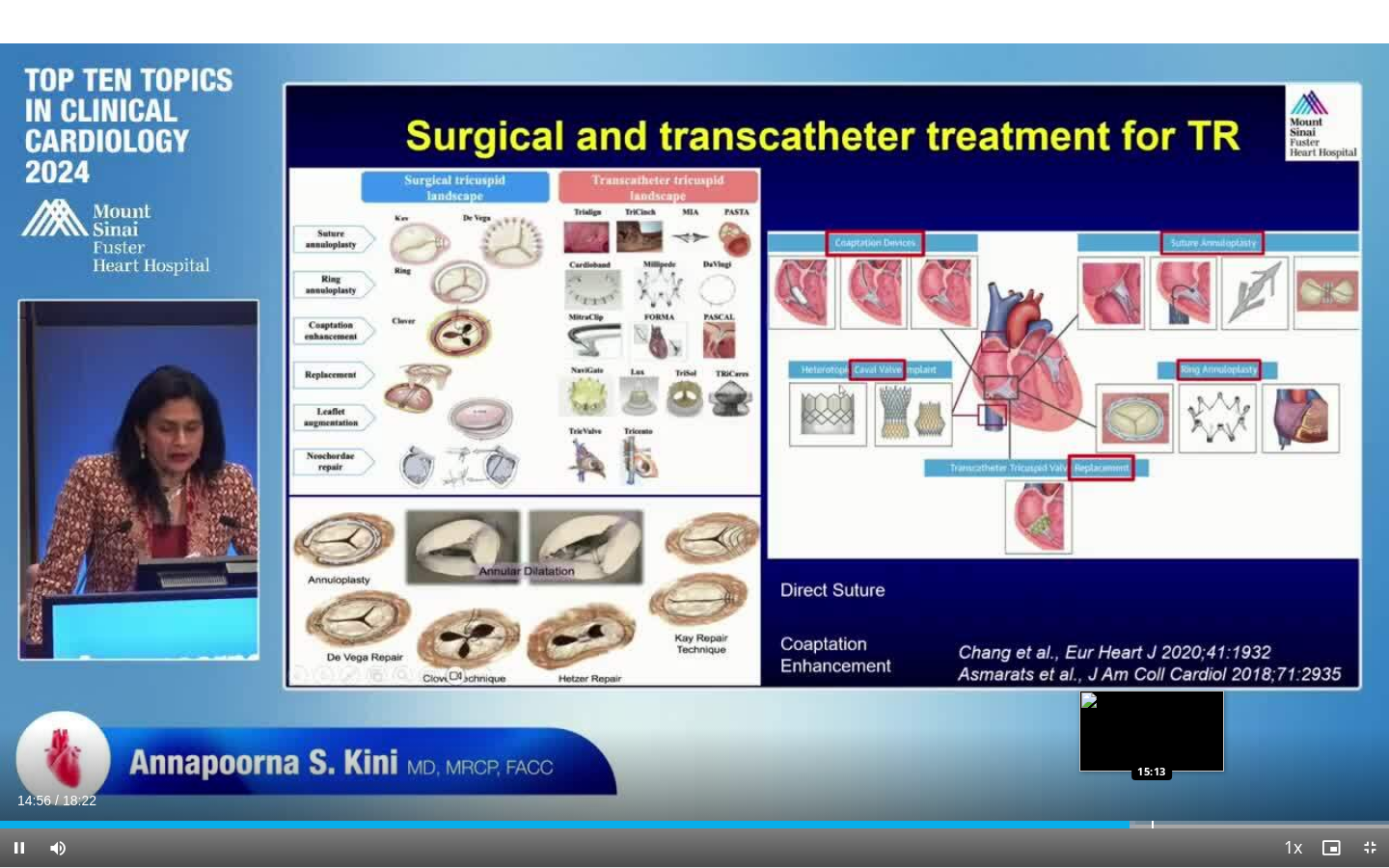 click at bounding box center (1153, 825) 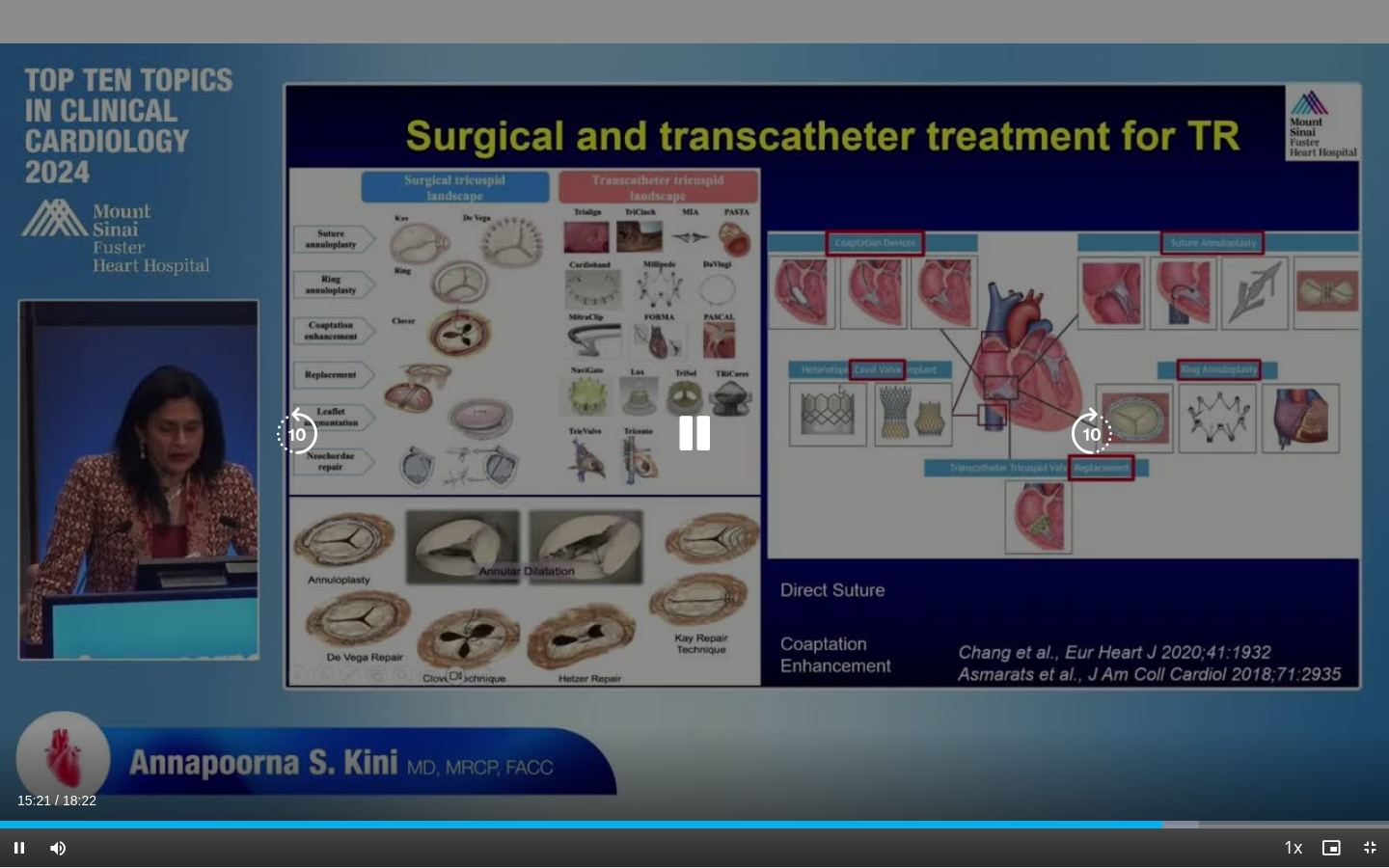 click on "10 seconds
Tap to unmute" at bounding box center [694, 433] 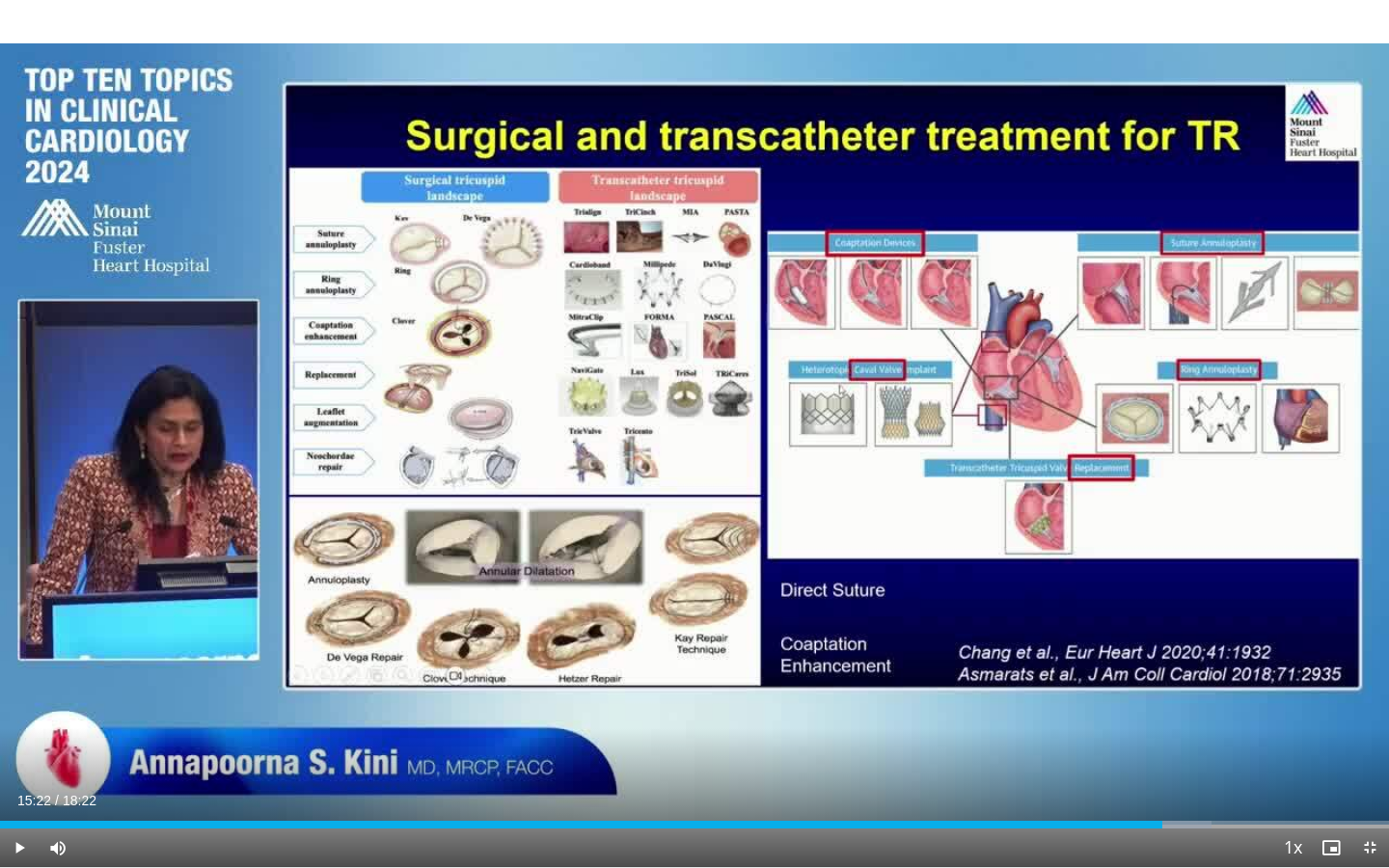 click on "10 seconds
Tap to unmute" at bounding box center (694, 433) 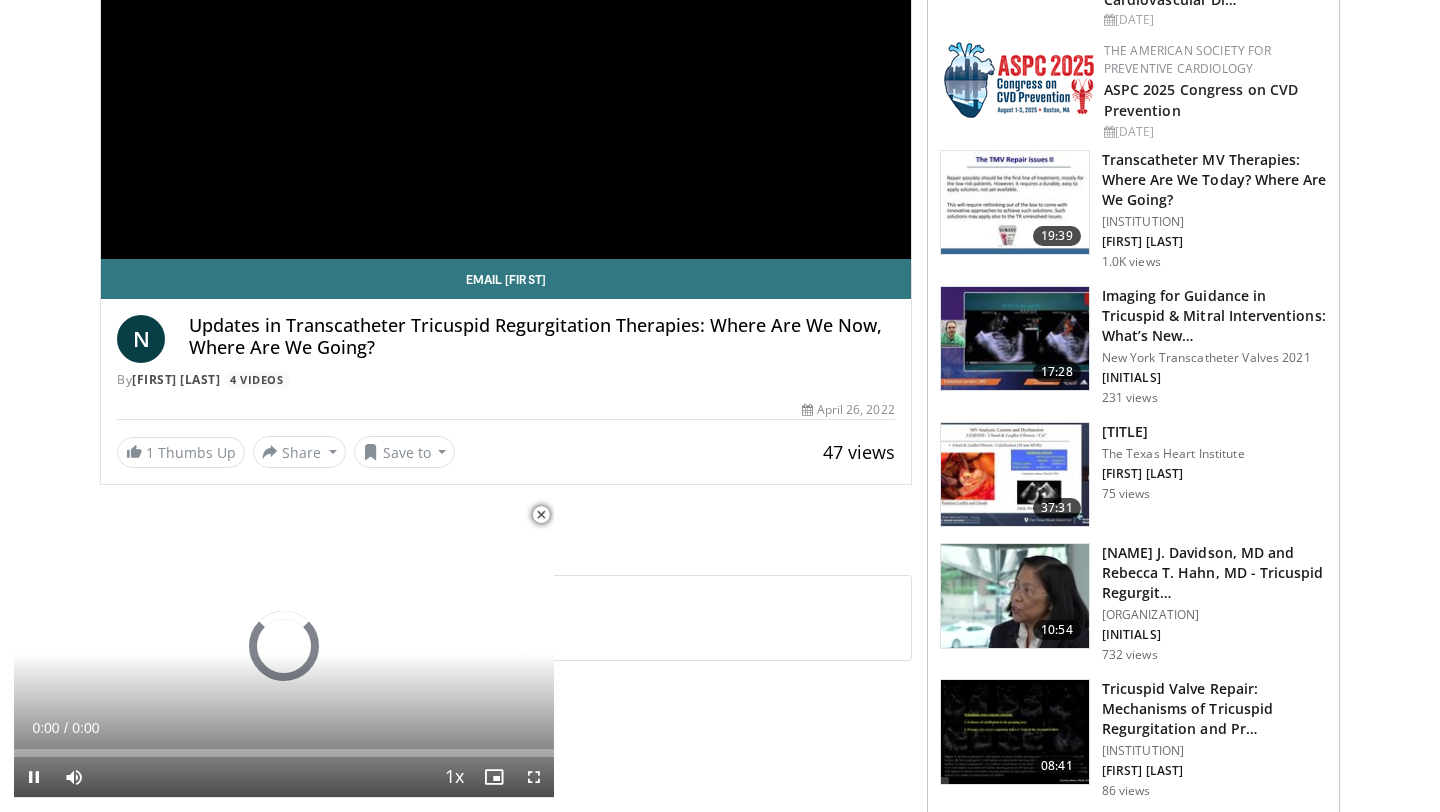 scroll, scrollTop: 363, scrollLeft: 0, axis: vertical 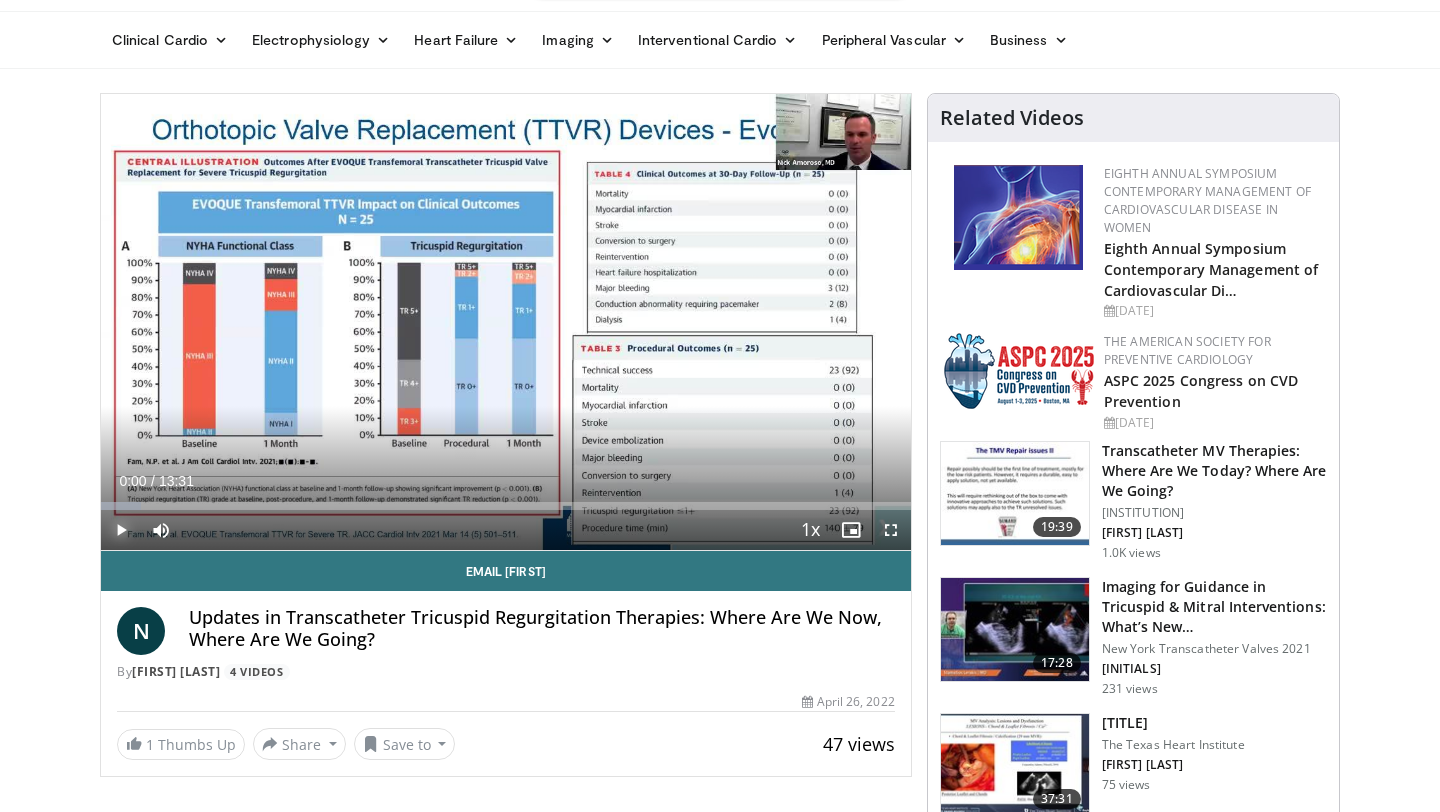 click at bounding box center (121, 530) 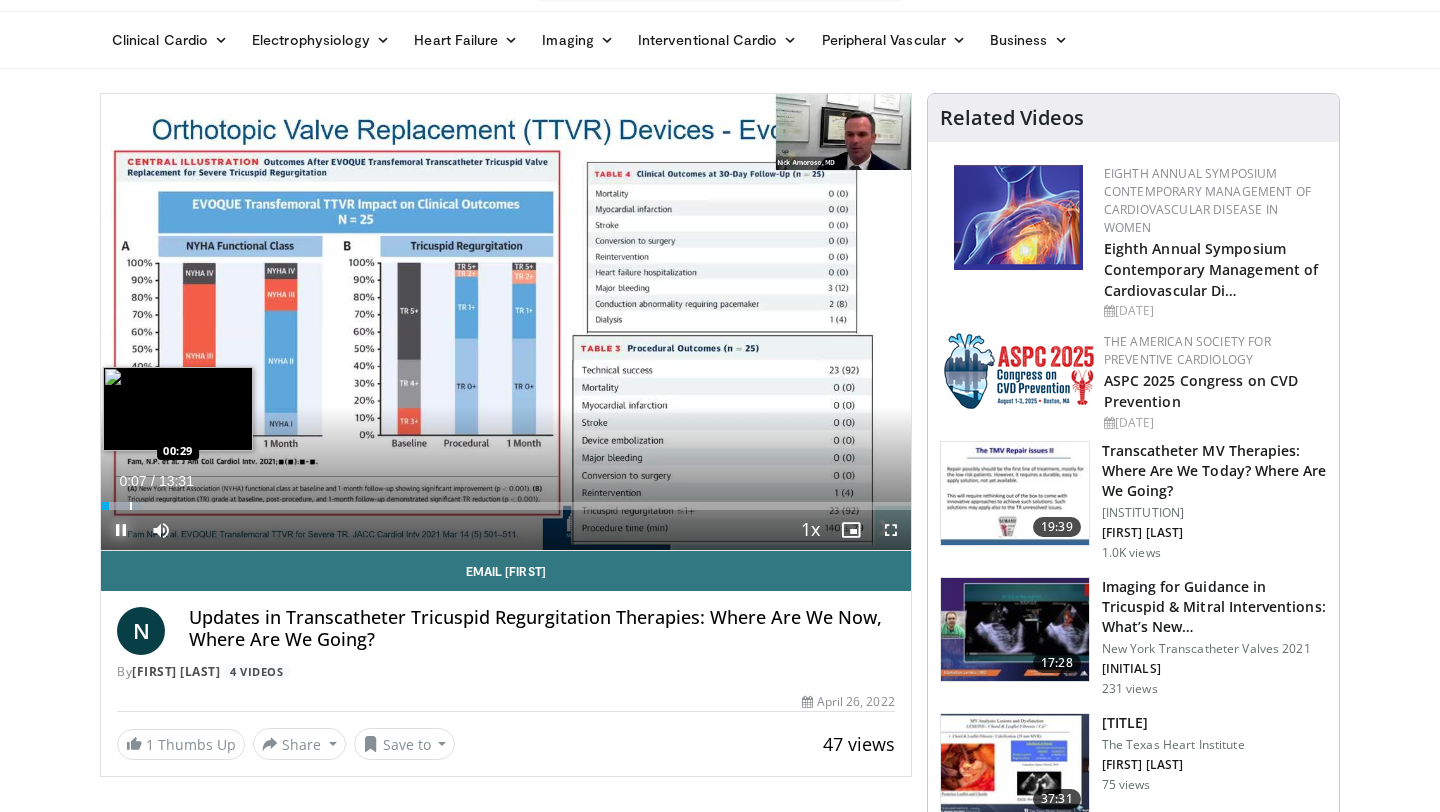 click at bounding box center [131, 506] 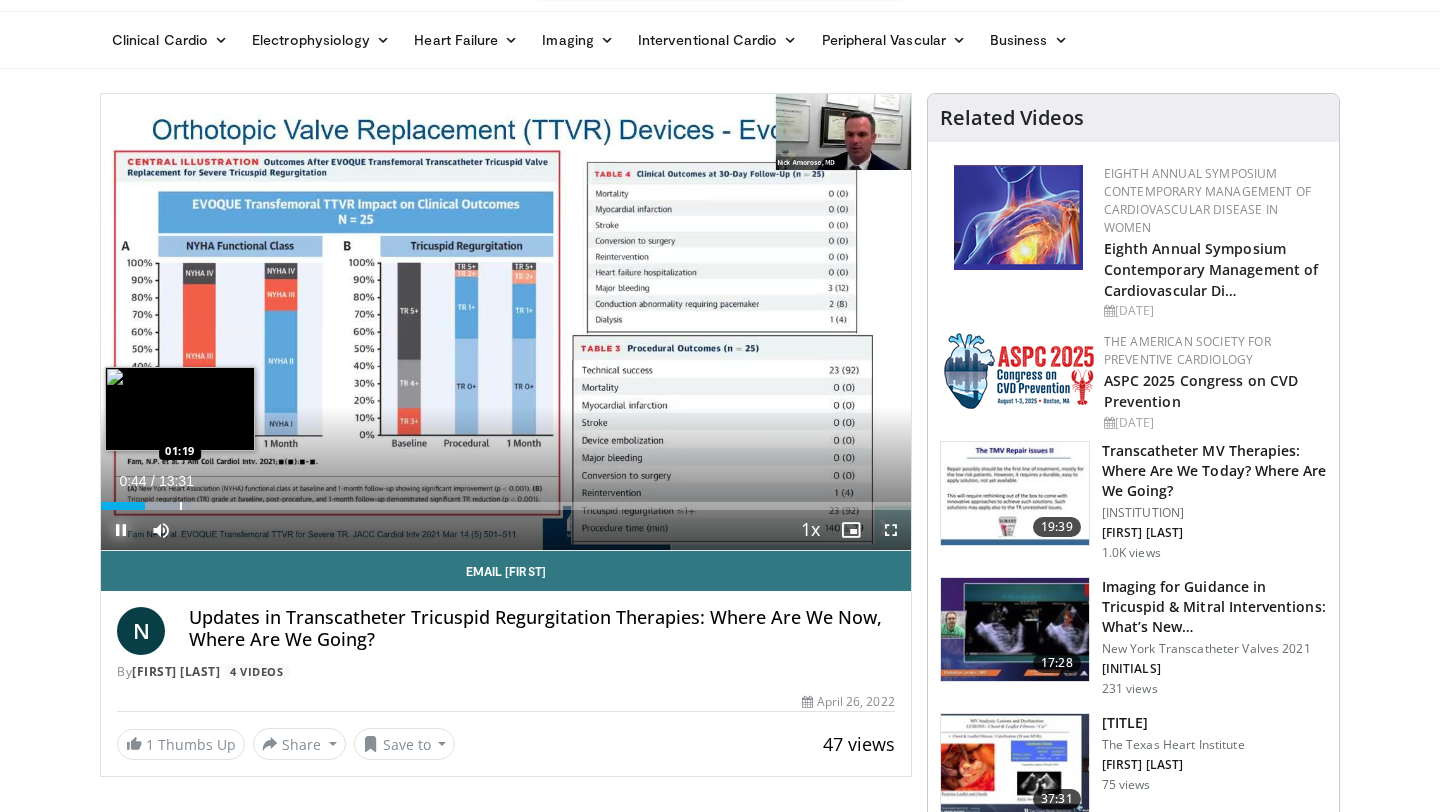 click at bounding box center (181, 506) 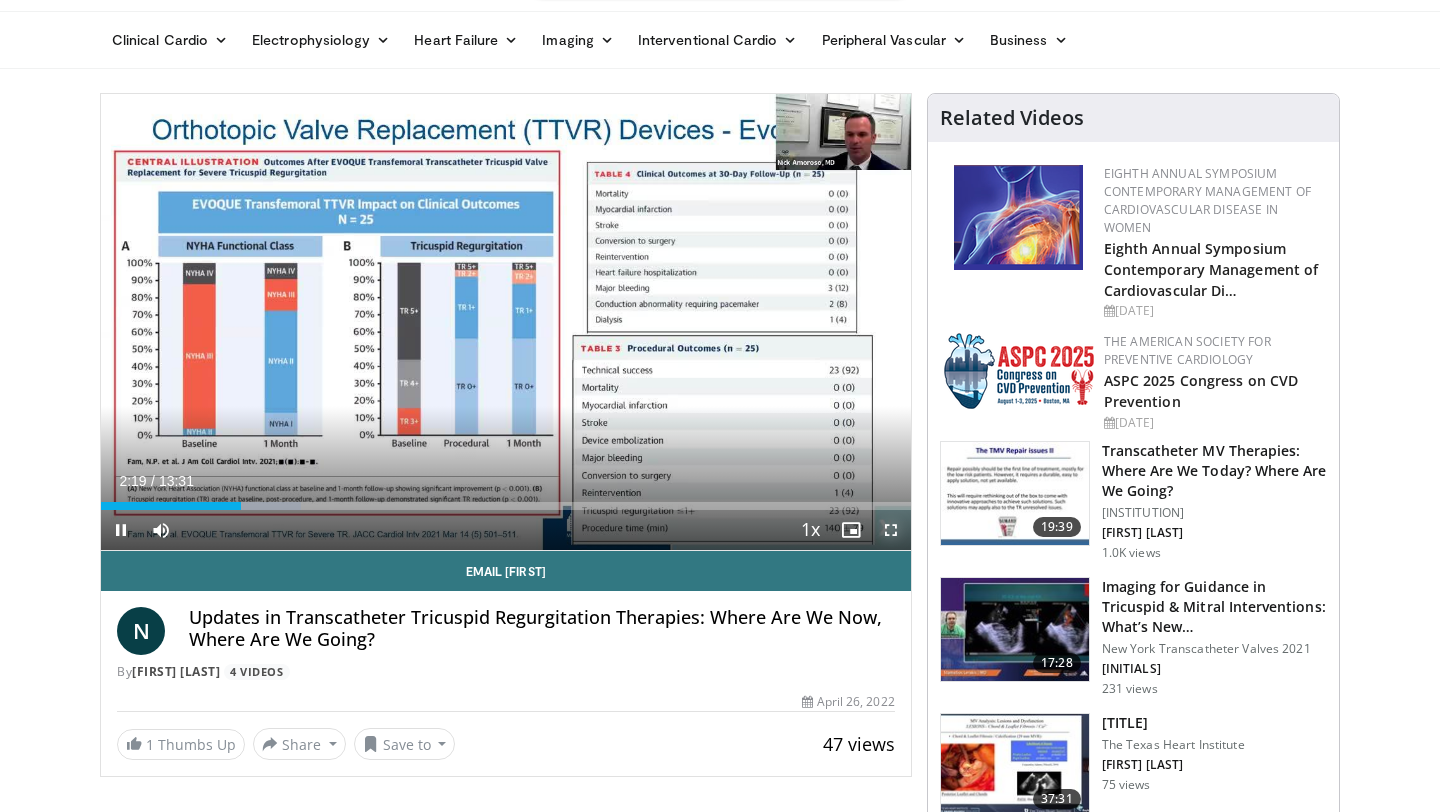 click at bounding box center (891, 530) 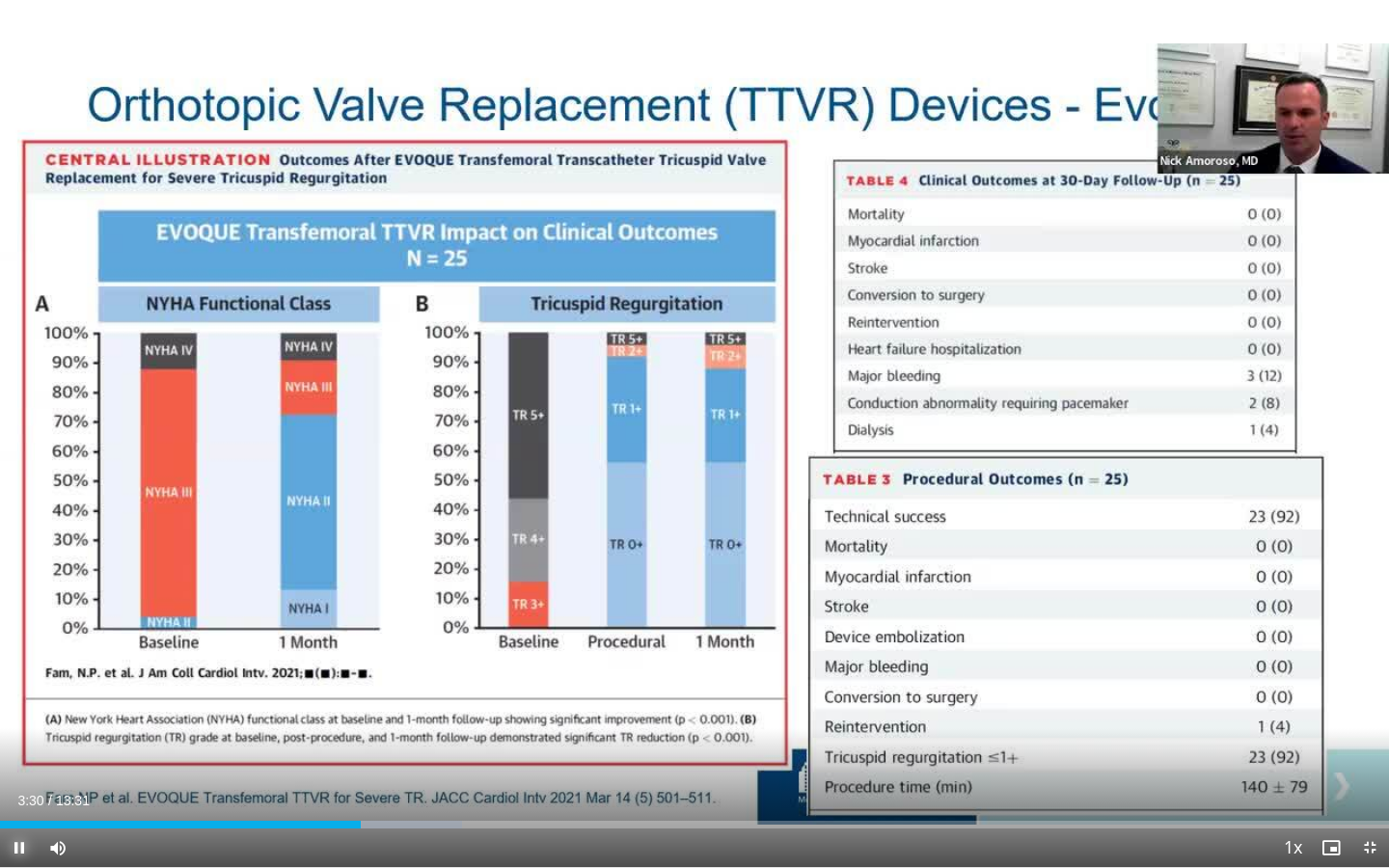 click at bounding box center [19, 848] 